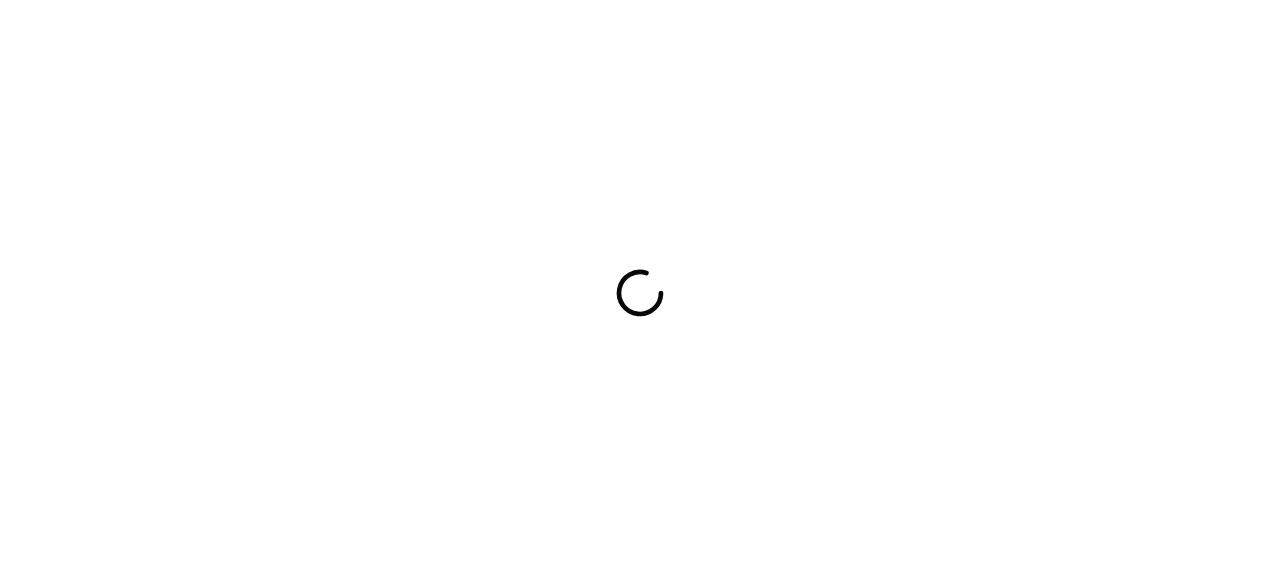 scroll, scrollTop: 0, scrollLeft: 0, axis: both 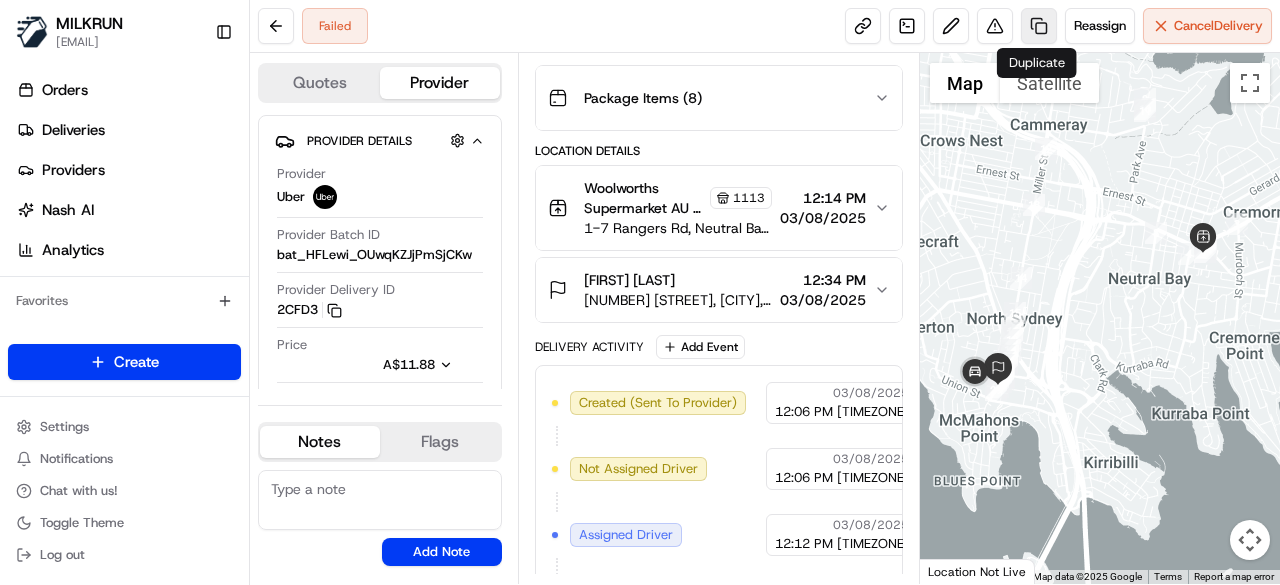 click at bounding box center [1039, 26] 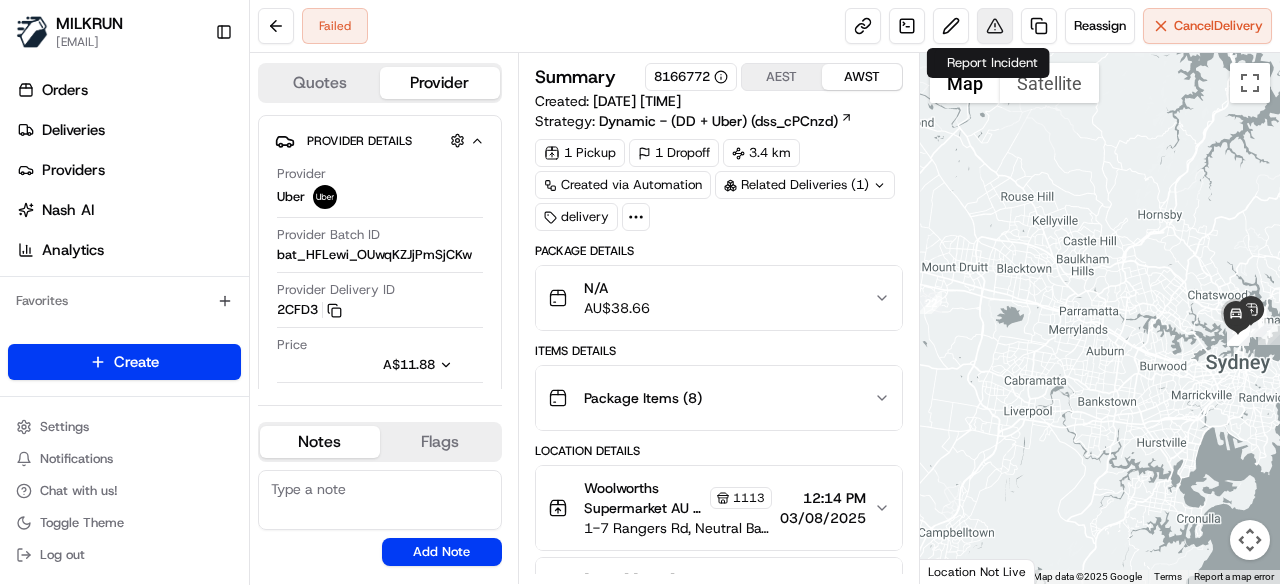 click at bounding box center (995, 26) 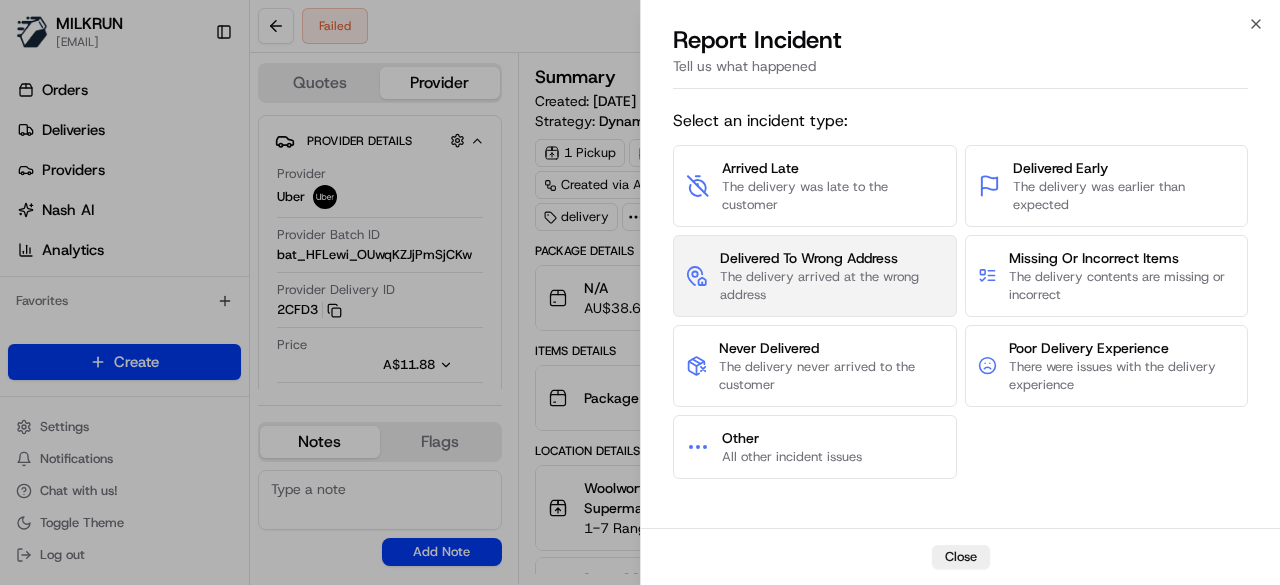 click on "The delivery arrived at the wrong address" at bounding box center [832, 286] 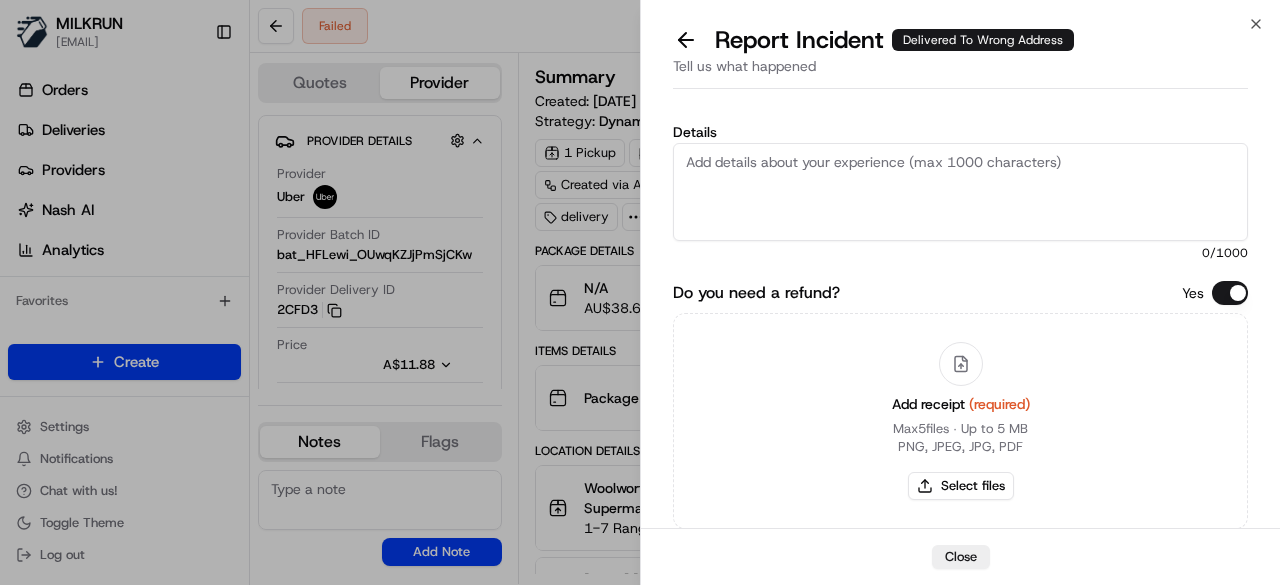 click on "Details" at bounding box center [960, 192] 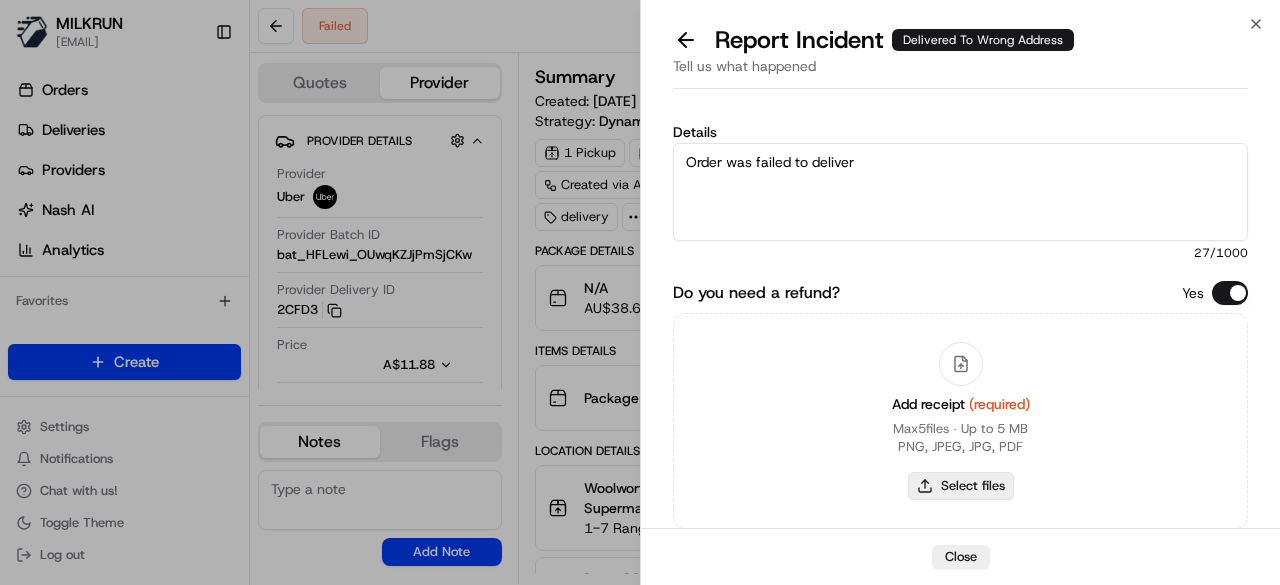type on "Order was failed to deliver" 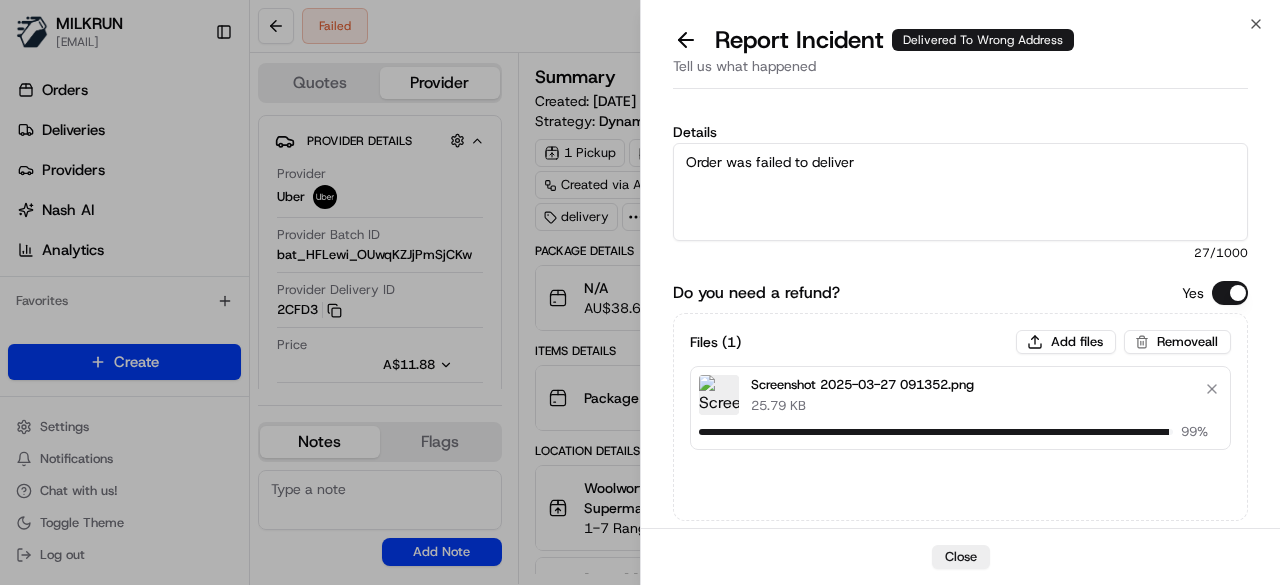 type 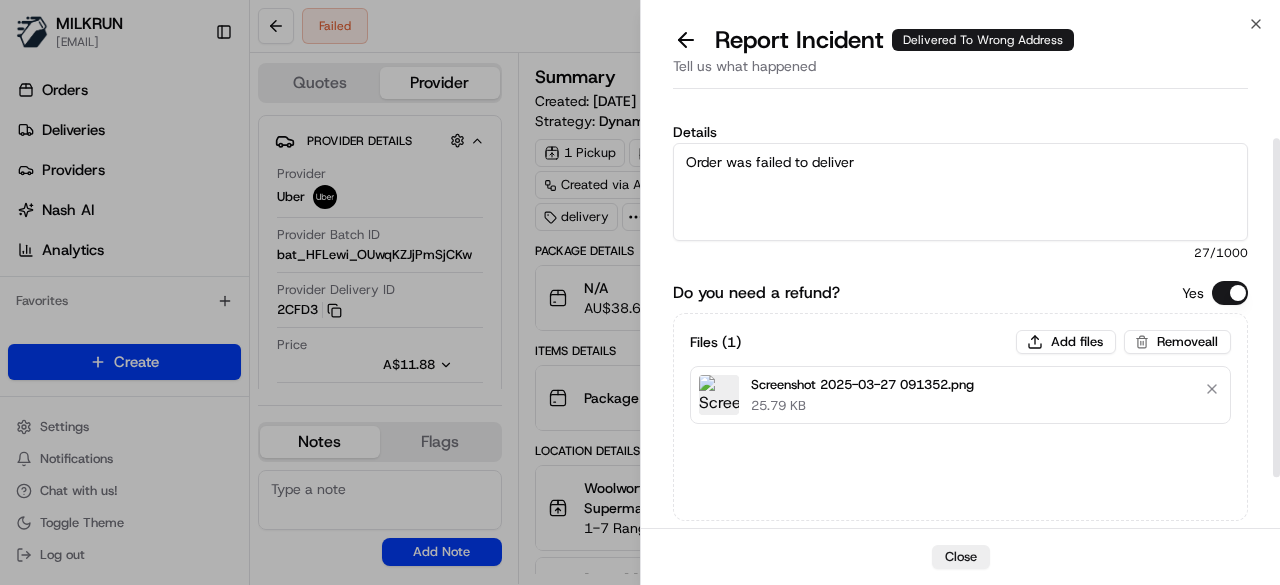 scroll, scrollTop: 119, scrollLeft: 0, axis: vertical 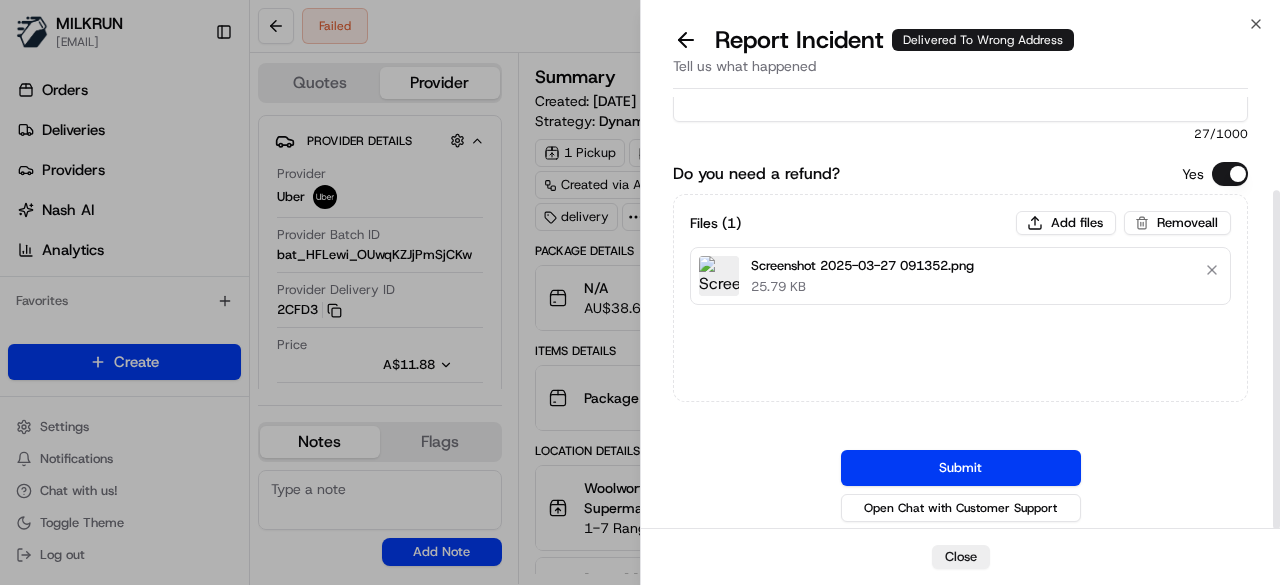 click on "Submit" at bounding box center (961, 468) 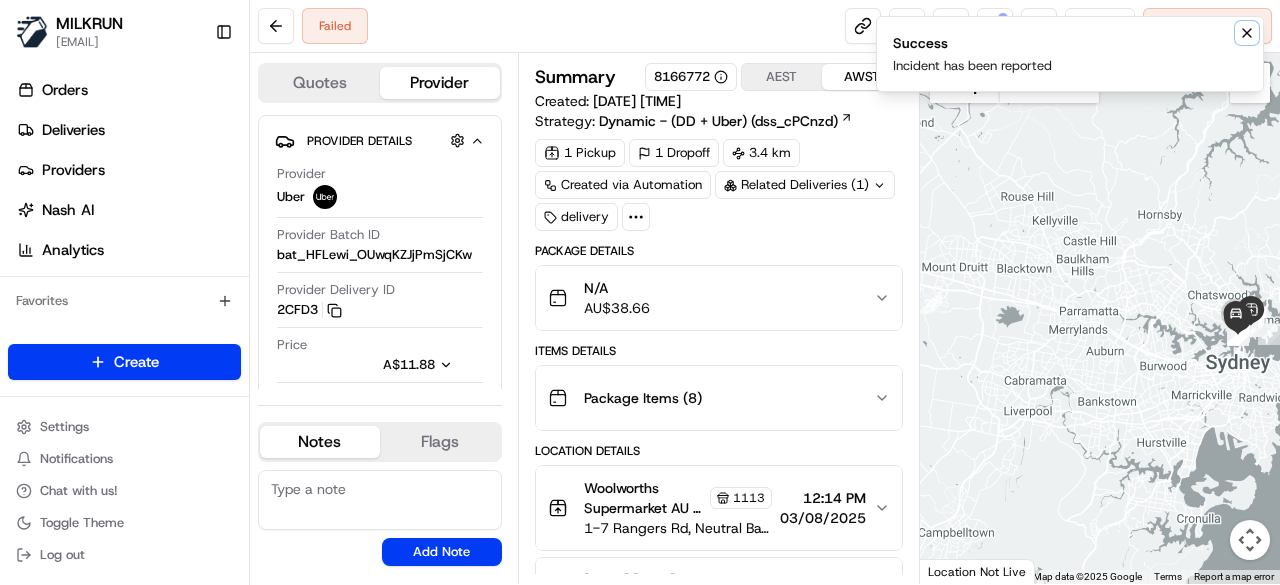 click 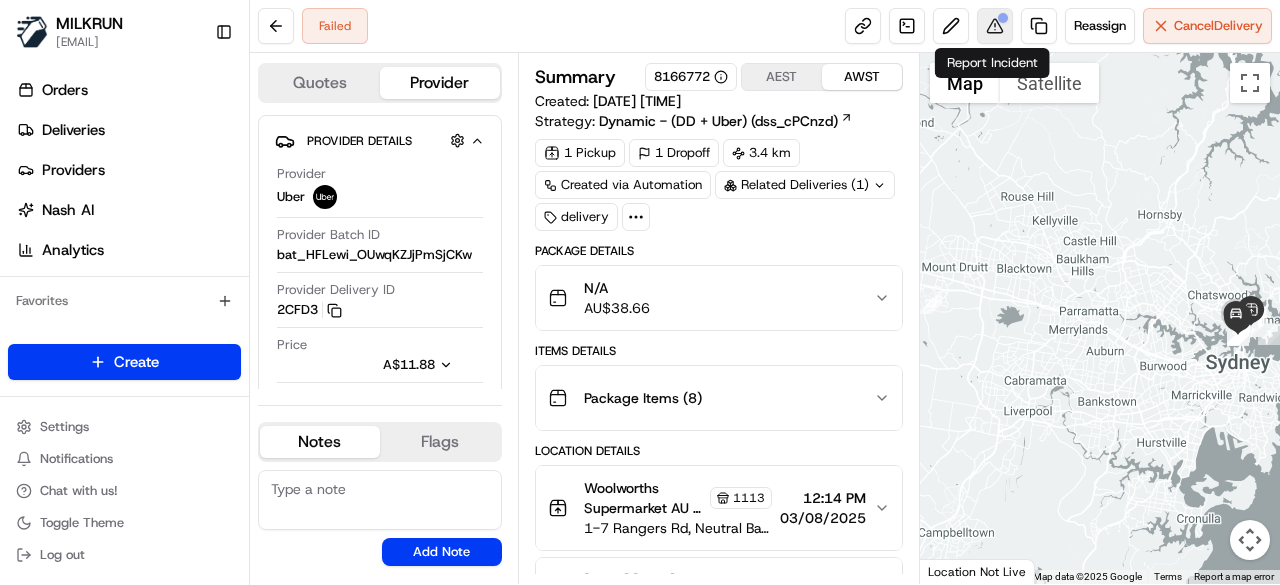 click at bounding box center [995, 26] 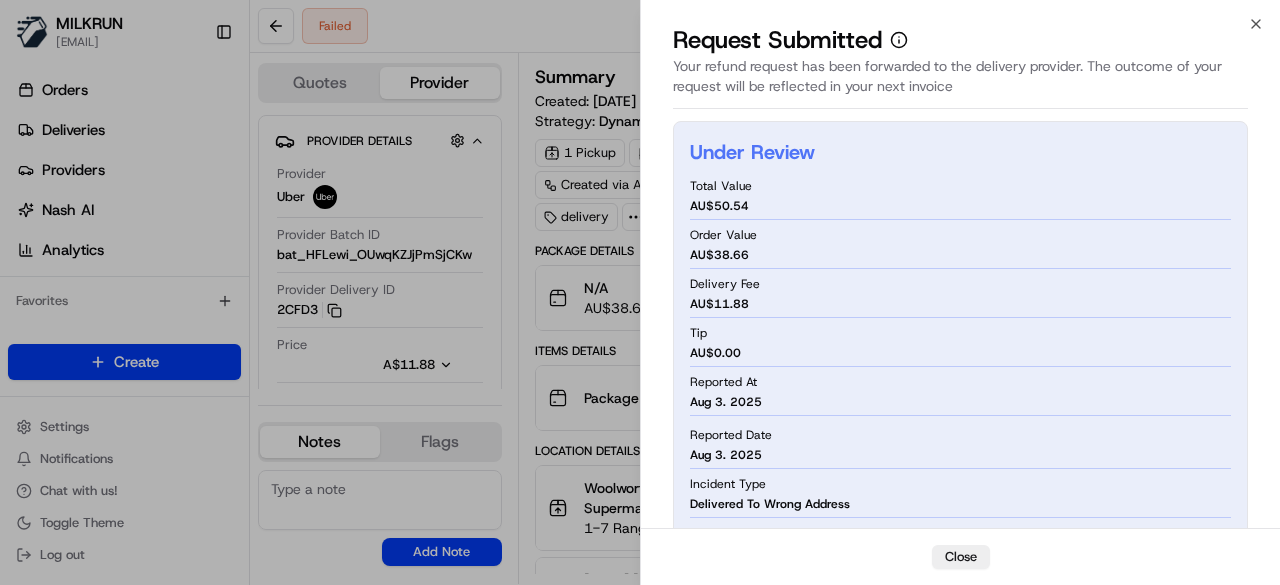 type 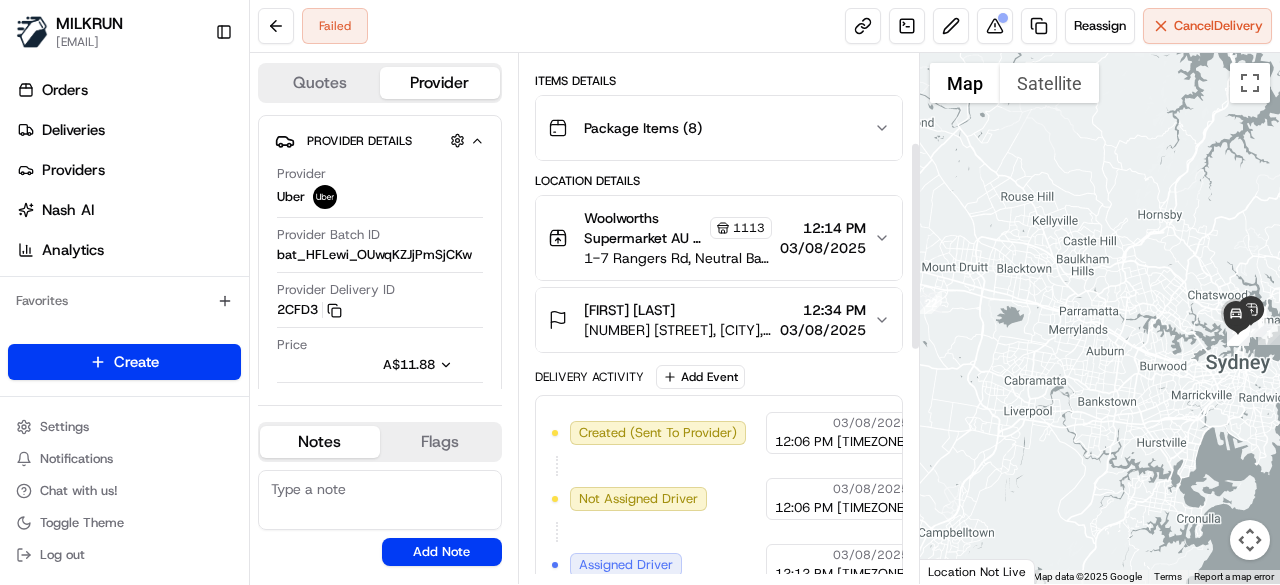 scroll, scrollTop: 300, scrollLeft: 0, axis: vertical 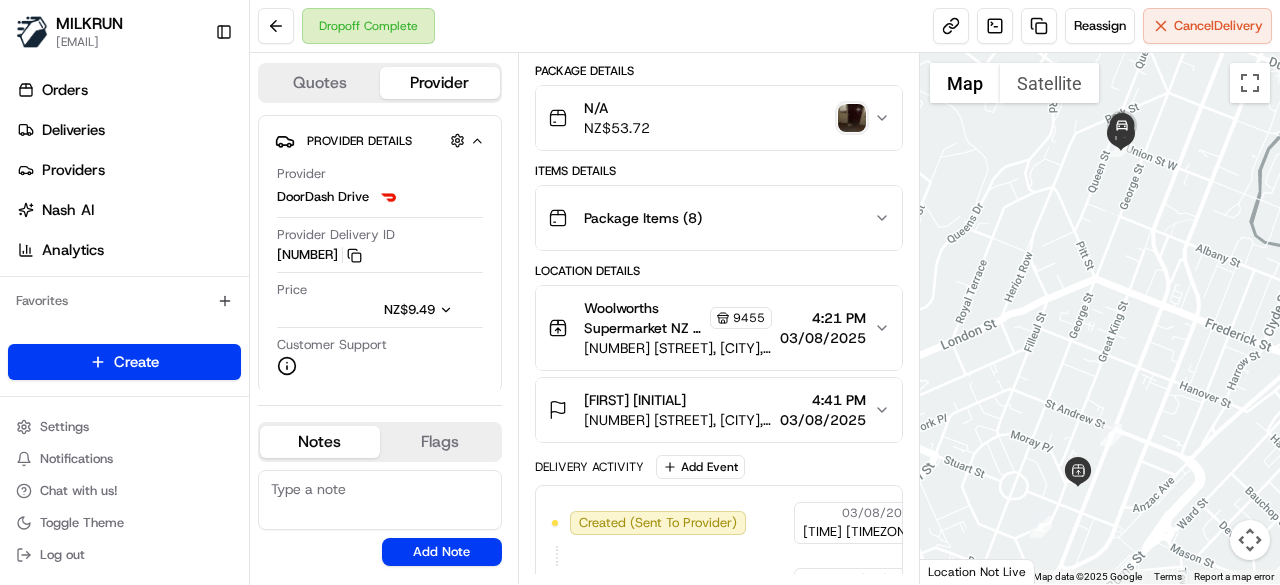 click on "Sam m" at bounding box center [678, 400] 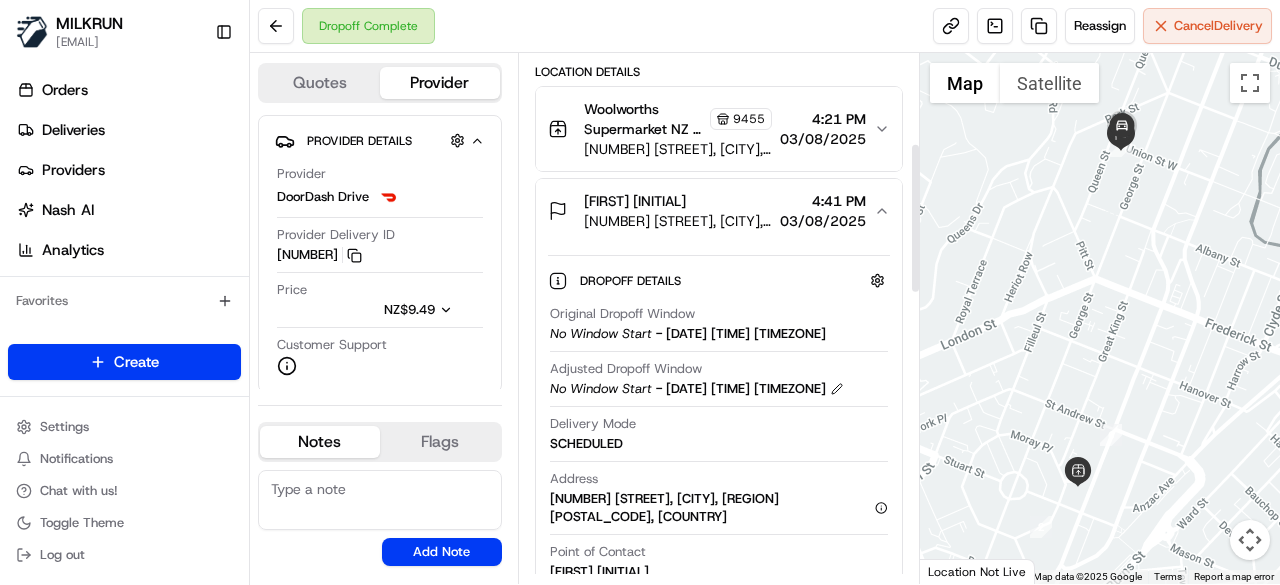 scroll, scrollTop: 300, scrollLeft: 0, axis: vertical 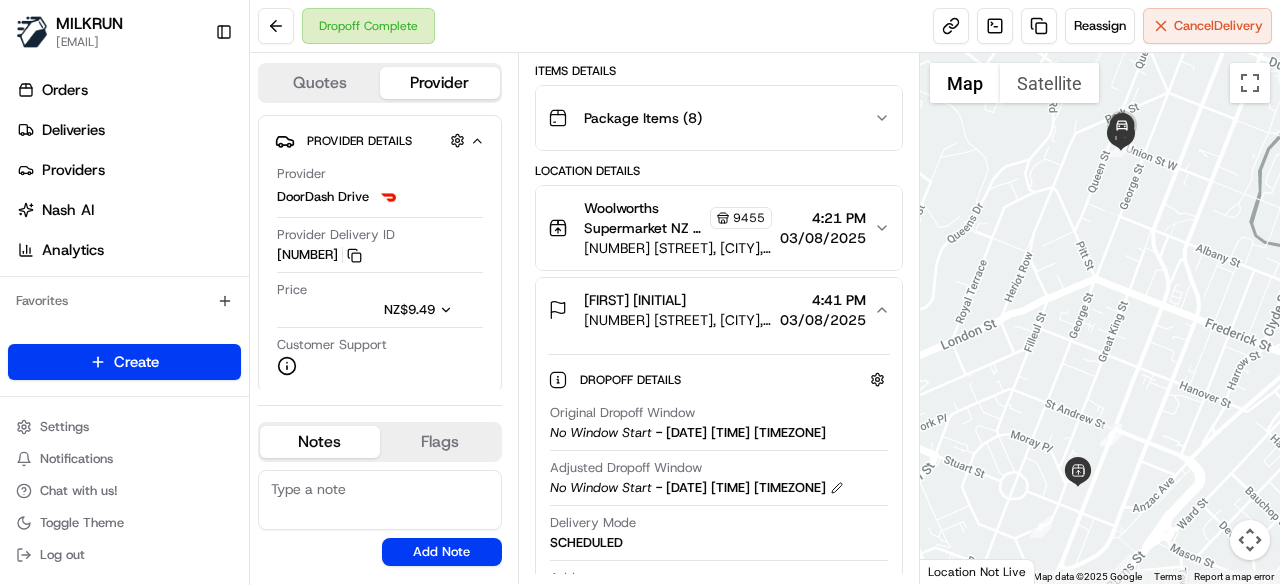 click on "7A Union Street, Dunedin North, Otago Region 9016, NZ" at bounding box center (678, 320) 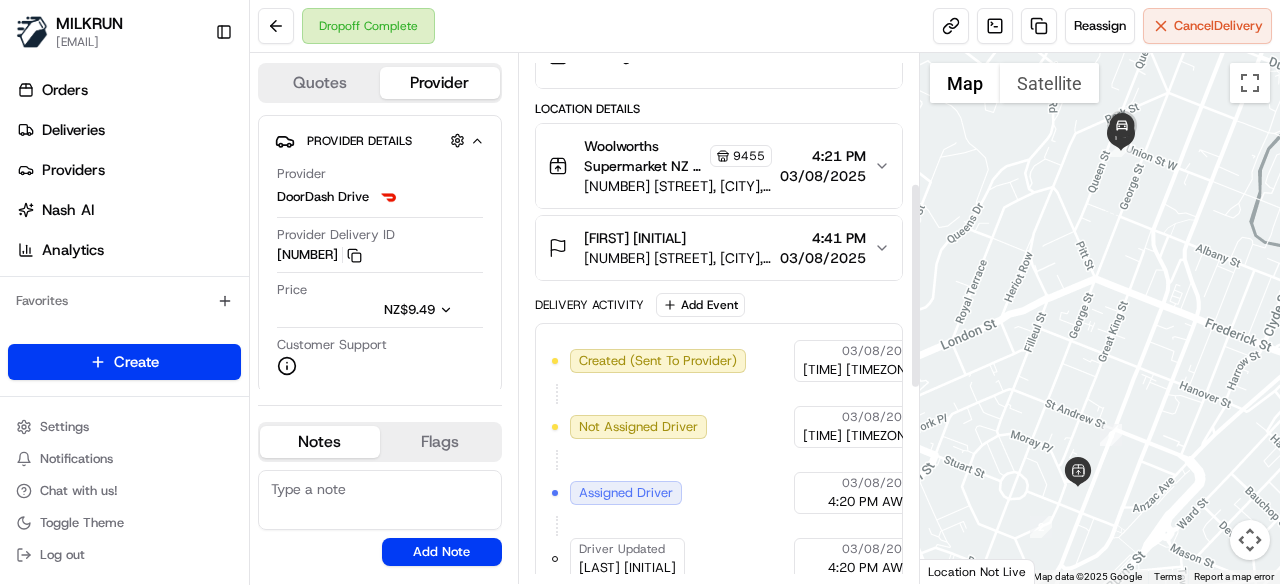 scroll, scrollTop: 334, scrollLeft: 0, axis: vertical 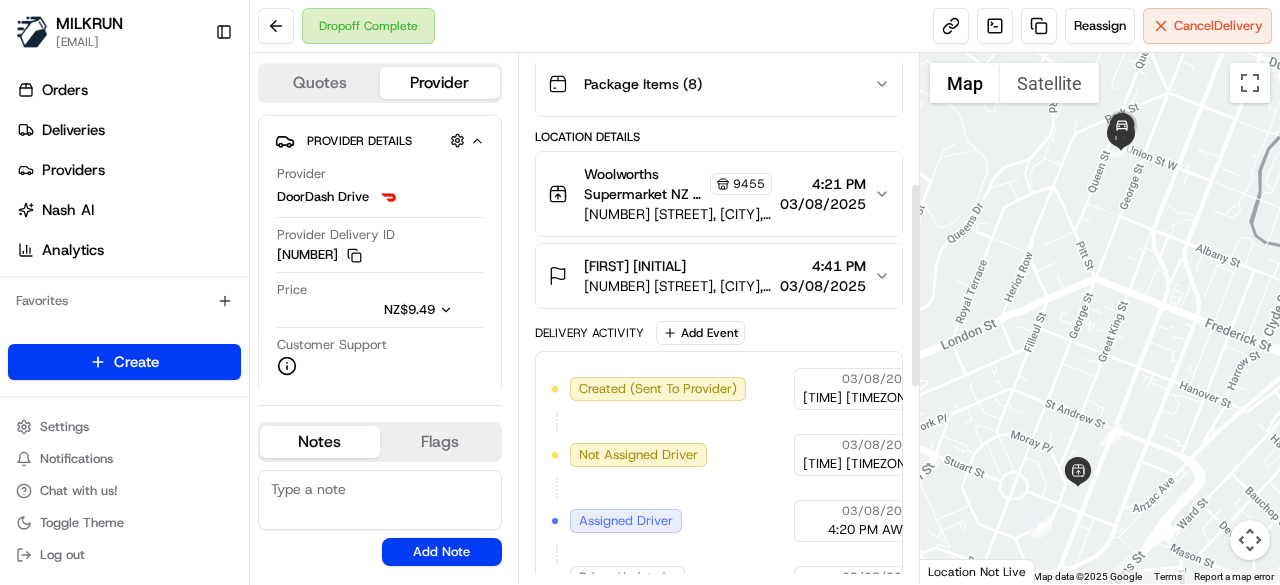 click 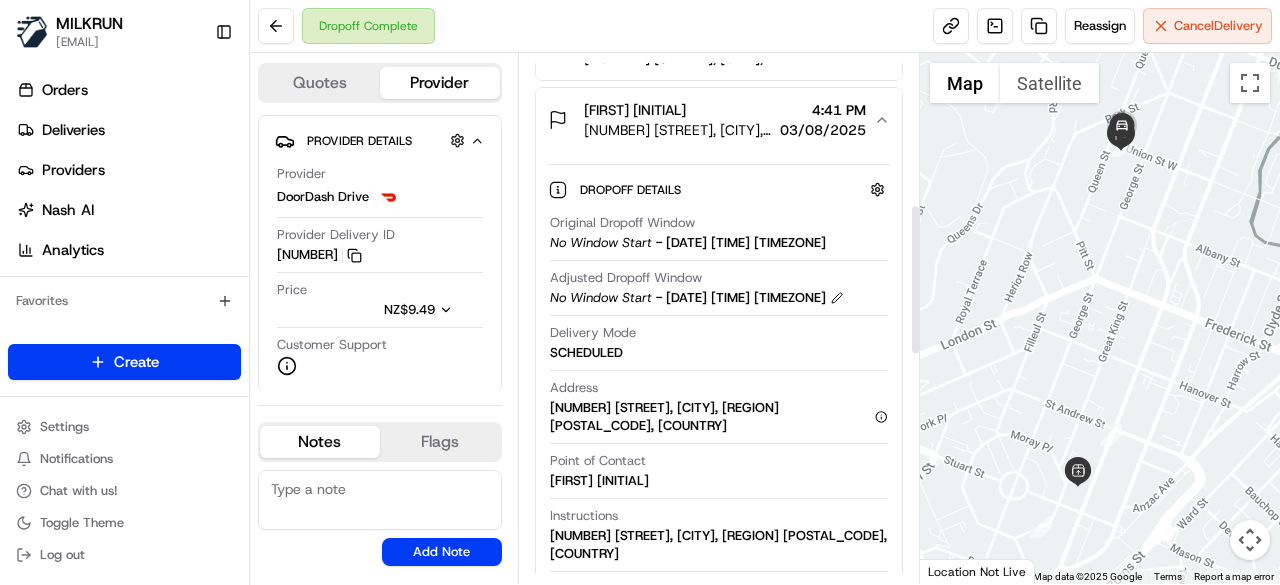 scroll, scrollTop: 534, scrollLeft: 0, axis: vertical 